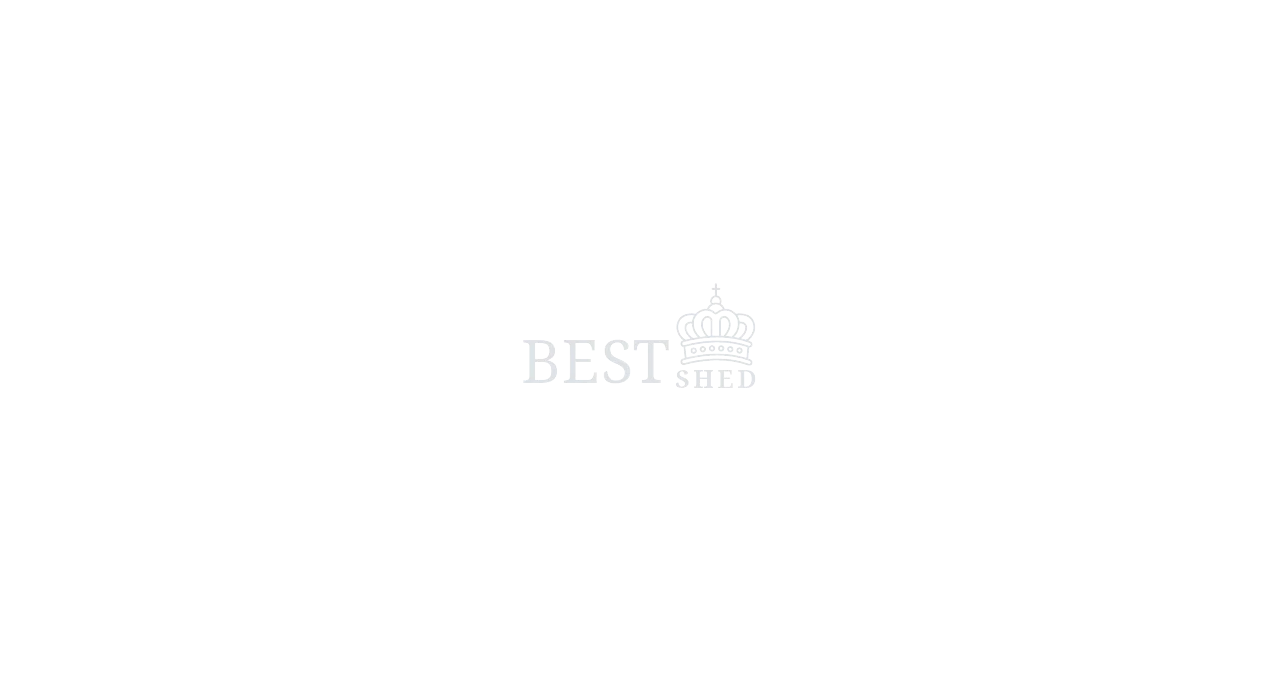 scroll, scrollTop: 0, scrollLeft: 0, axis: both 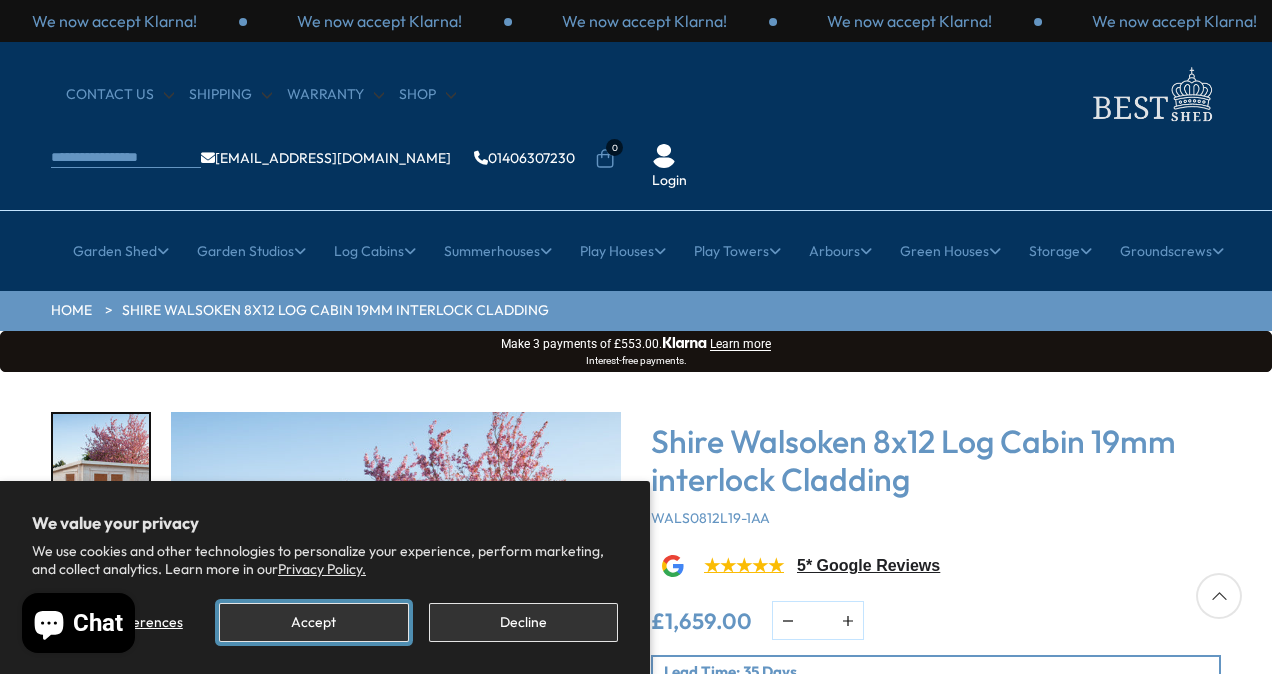 click on "Accept" at bounding box center [313, 622] 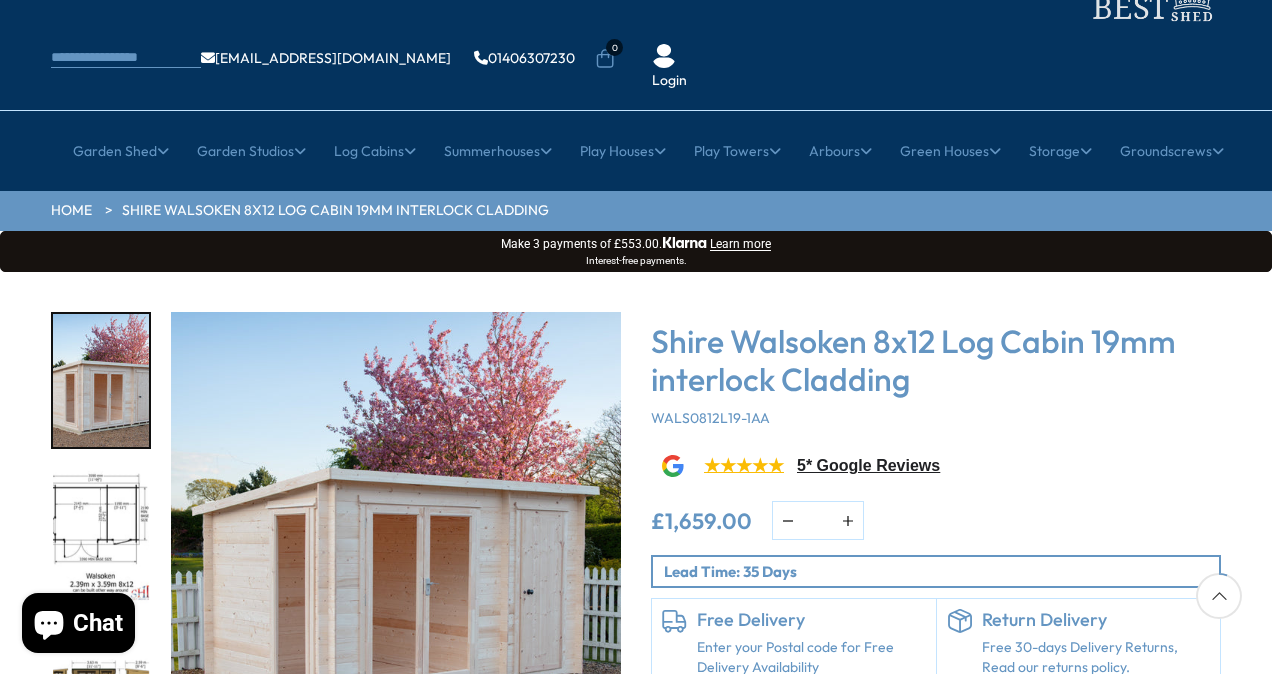 scroll, scrollTop: 200, scrollLeft: 0, axis: vertical 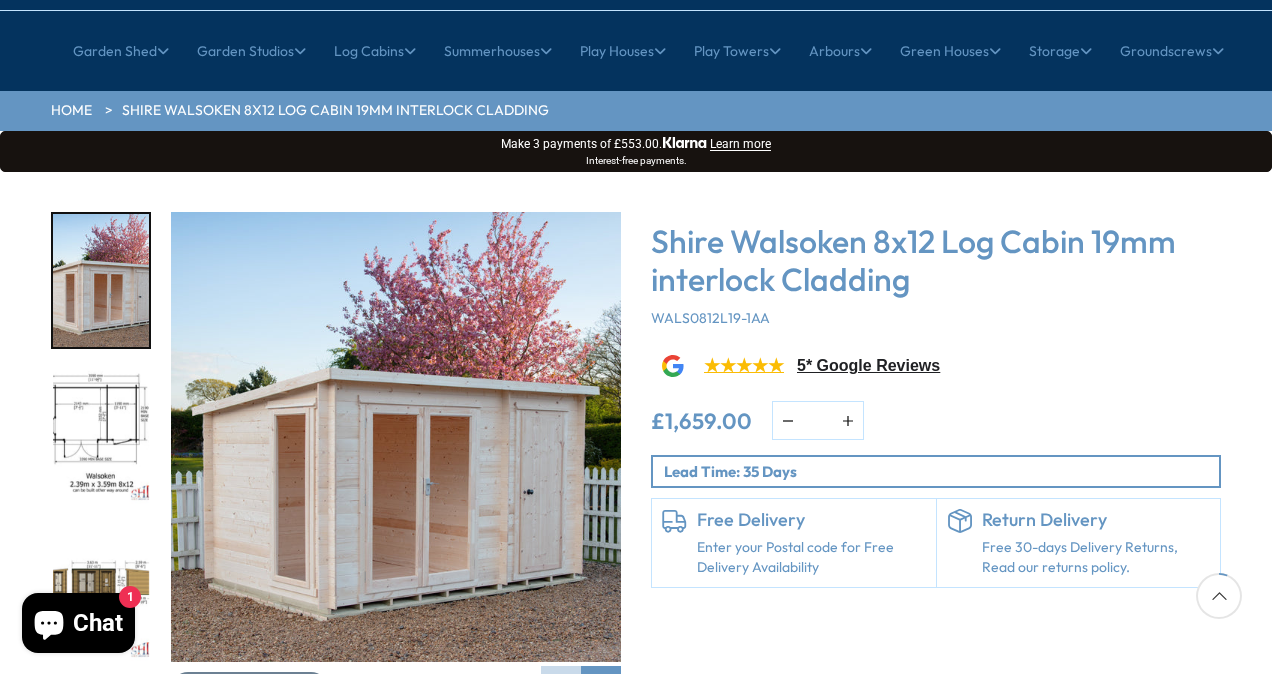 click at bounding box center [101, 437] 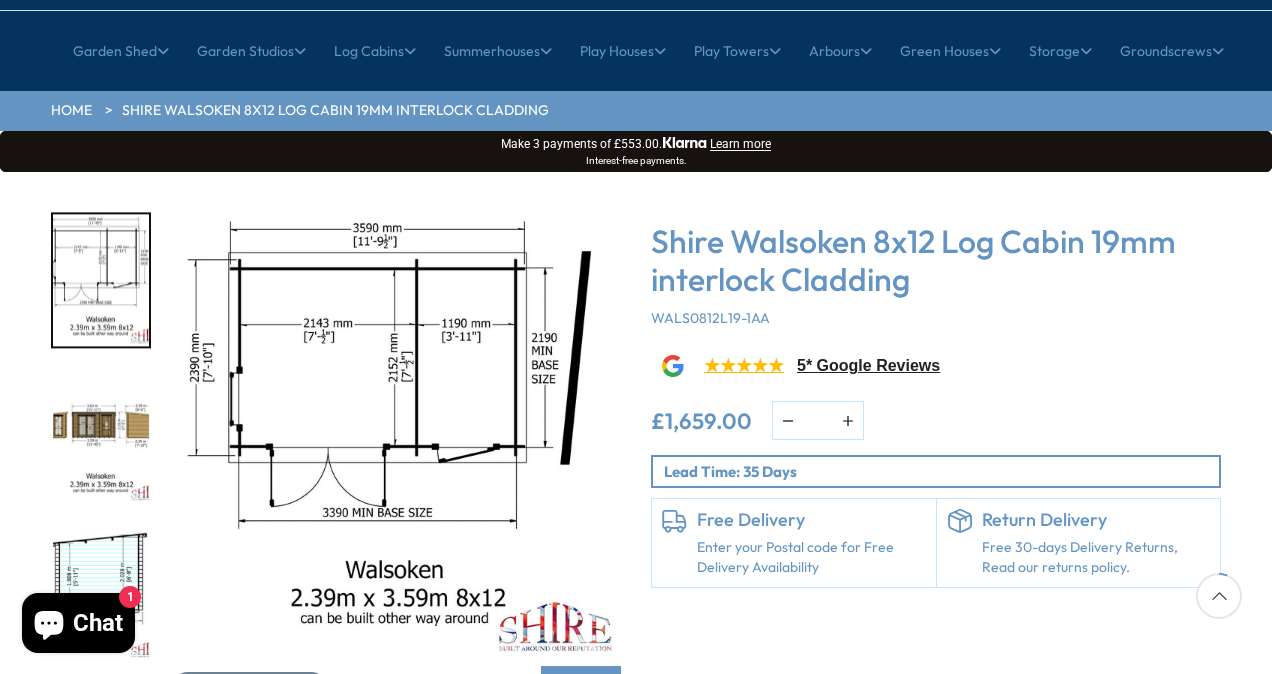 click on "Shire Walsoken 8x12 Log Cabin 19mm interlock  Cladding
WALS0812L19-1AA
★★★★★
5* Google Reviews
£1,659.00
*" at bounding box center (936, 459) 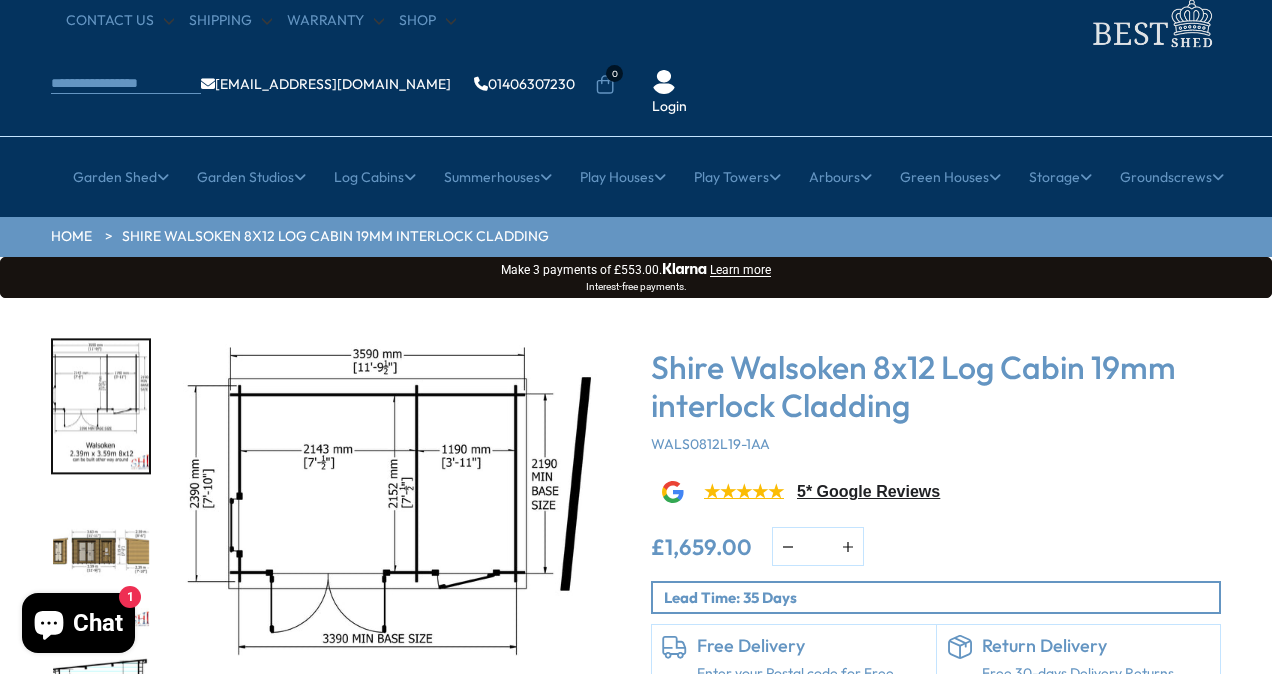 scroll, scrollTop: 0, scrollLeft: 0, axis: both 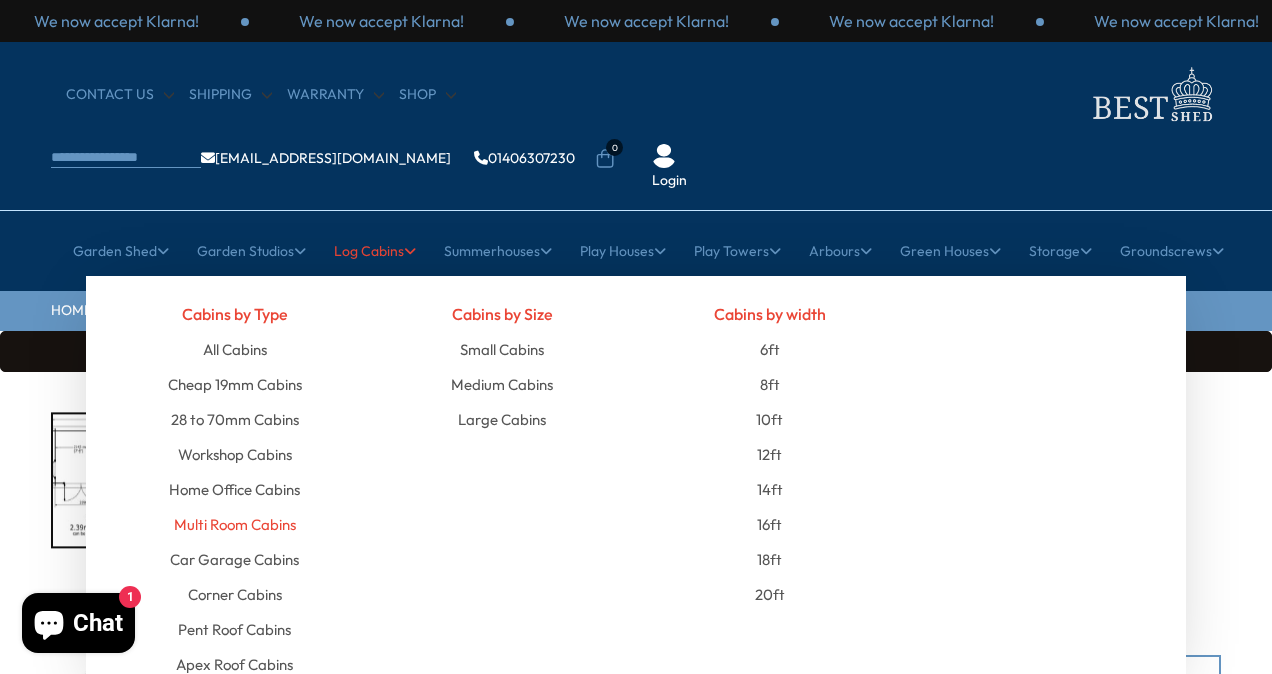 click on "Multi Room Cabins" at bounding box center [235, 524] 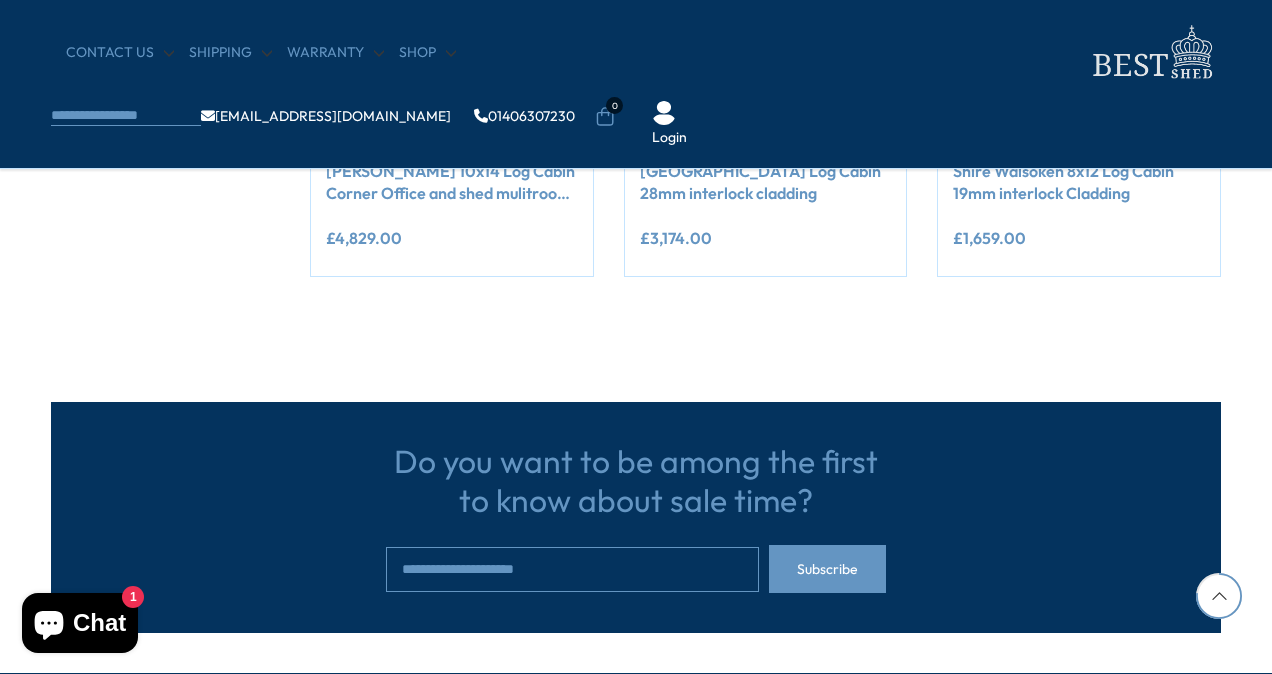 scroll, scrollTop: 1480, scrollLeft: 0, axis: vertical 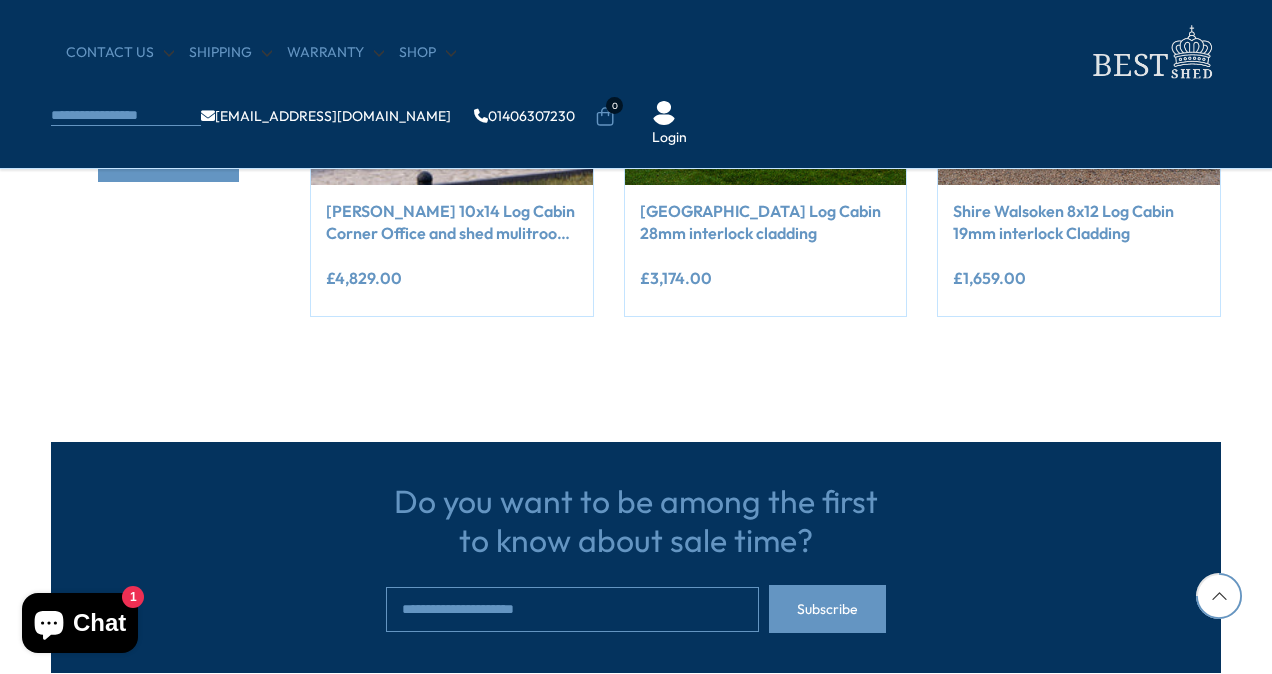 click on "Shire Walsoken 8x12 Log Cabin 19mm interlock  Cladding" at bounding box center (1079, 222) 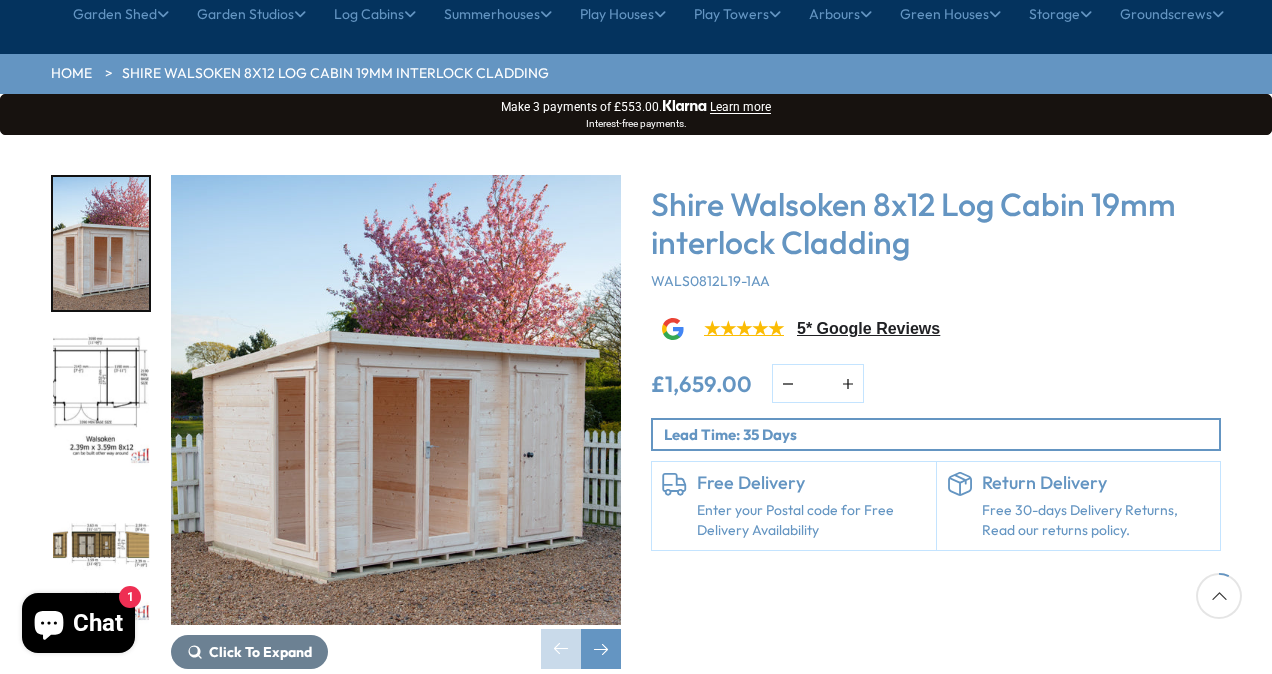 scroll, scrollTop: 240, scrollLeft: 0, axis: vertical 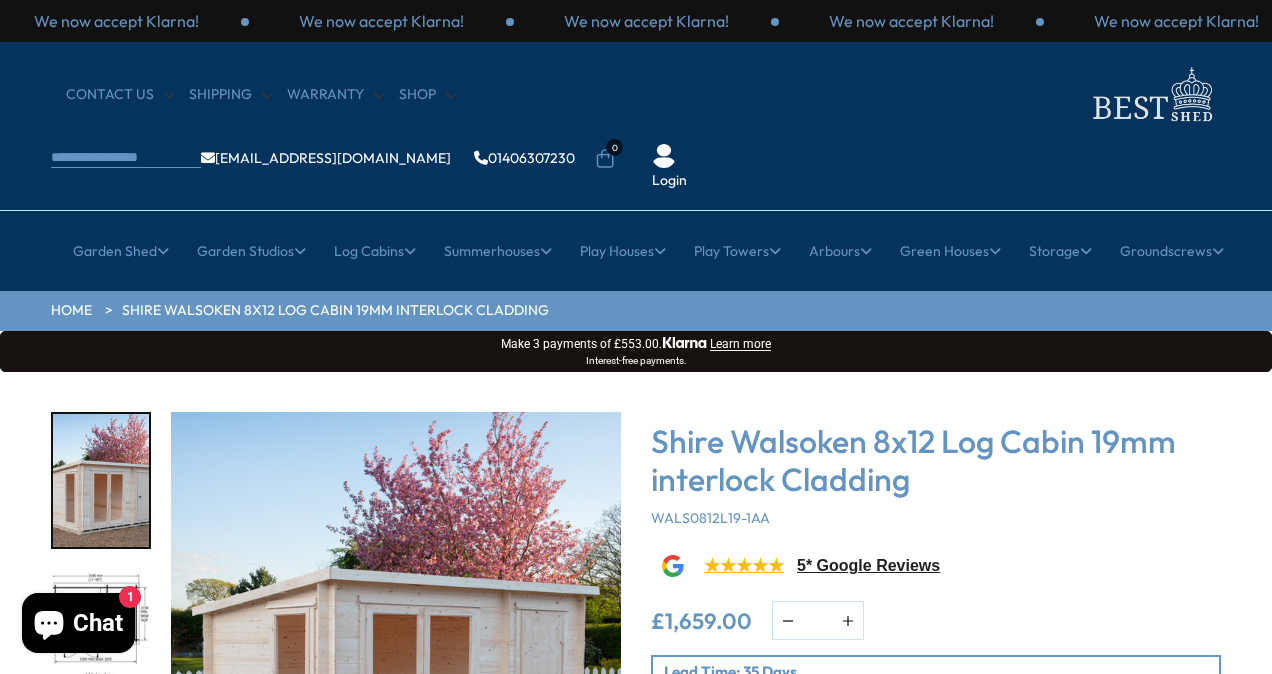 drag, startPoint x: 174, startPoint y: 59, endPoint x: 544, endPoint y: 281, distance: 431.49045 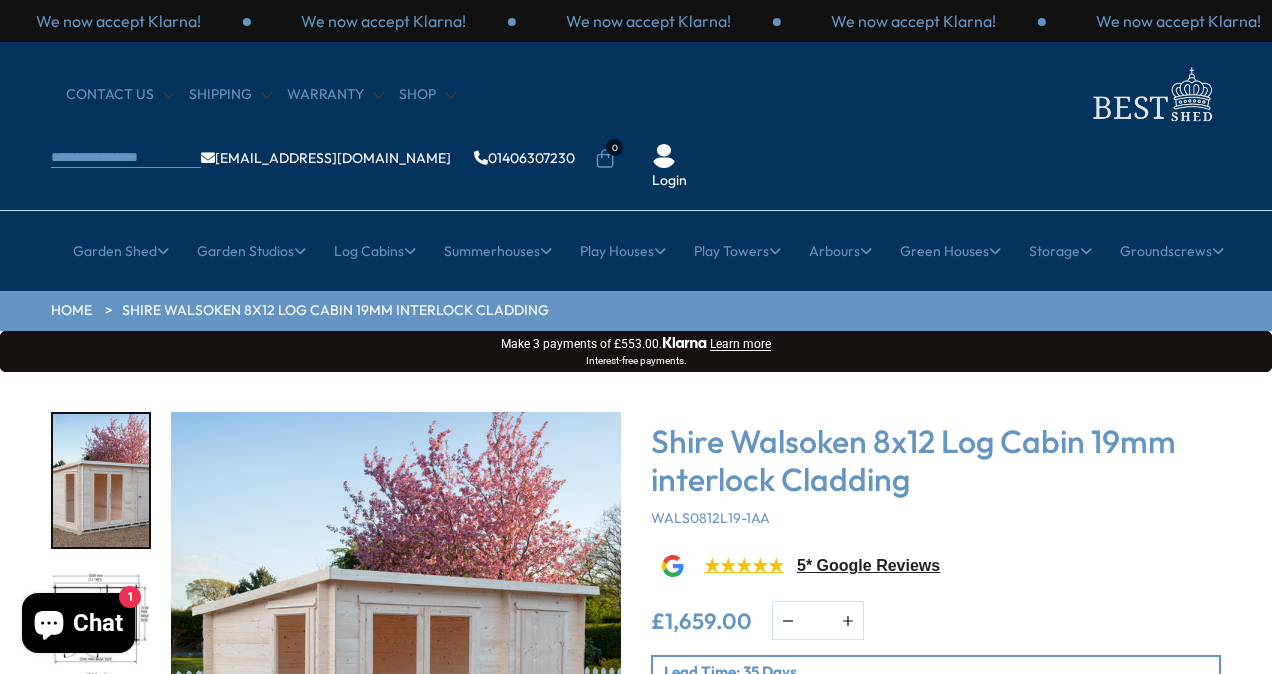 click on "Make 3 payments of £553.00.
Klarna
Learn more" at bounding box center (636, 343) 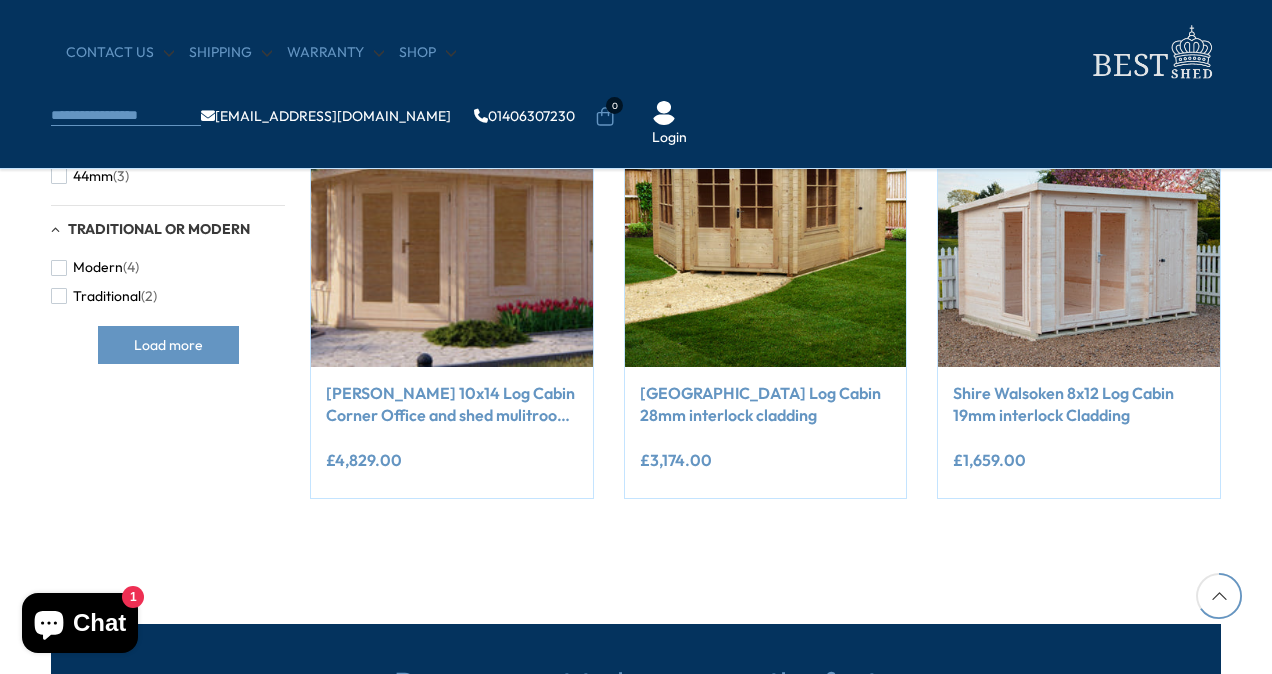 scroll, scrollTop: 1258, scrollLeft: 0, axis: vertical 